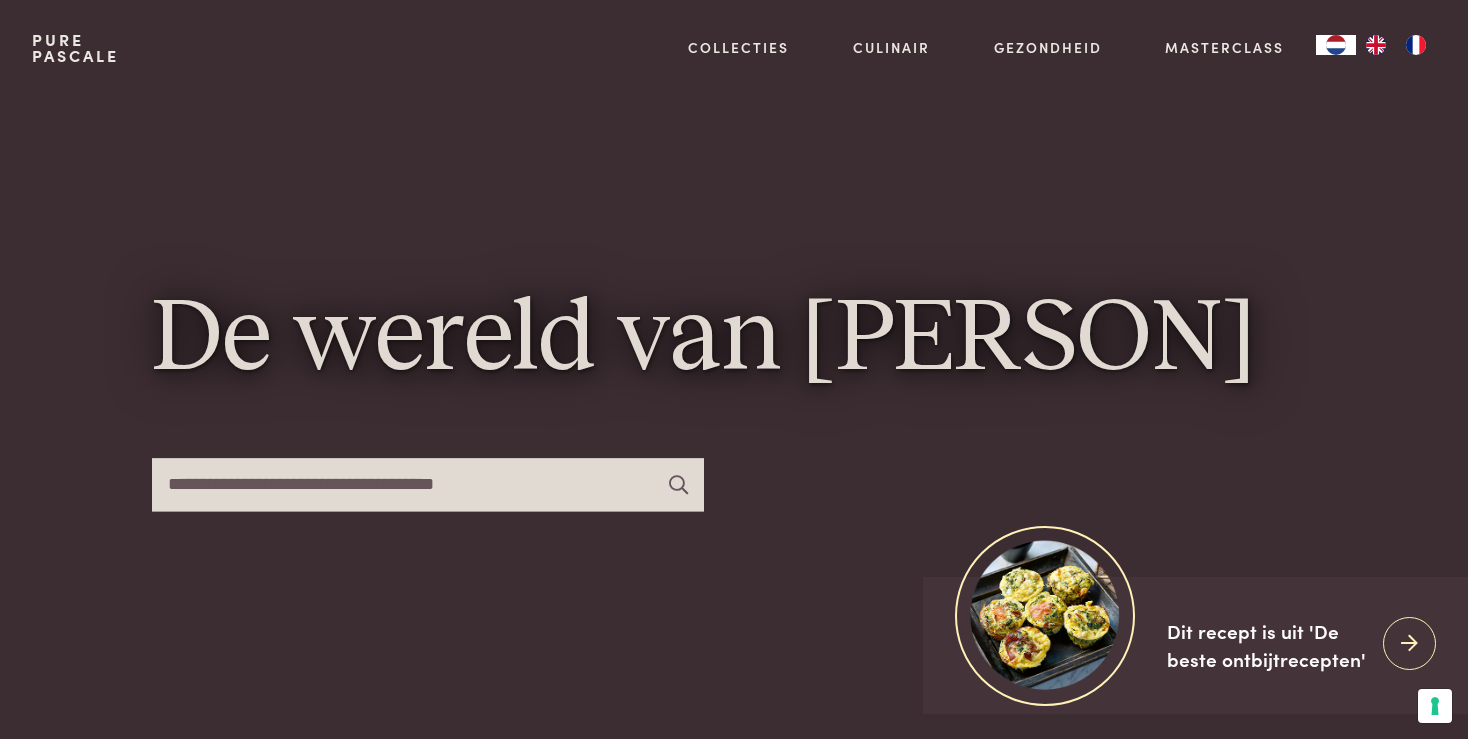 scroll, scrollTop: 0, scrollLeft: 0, axis: both 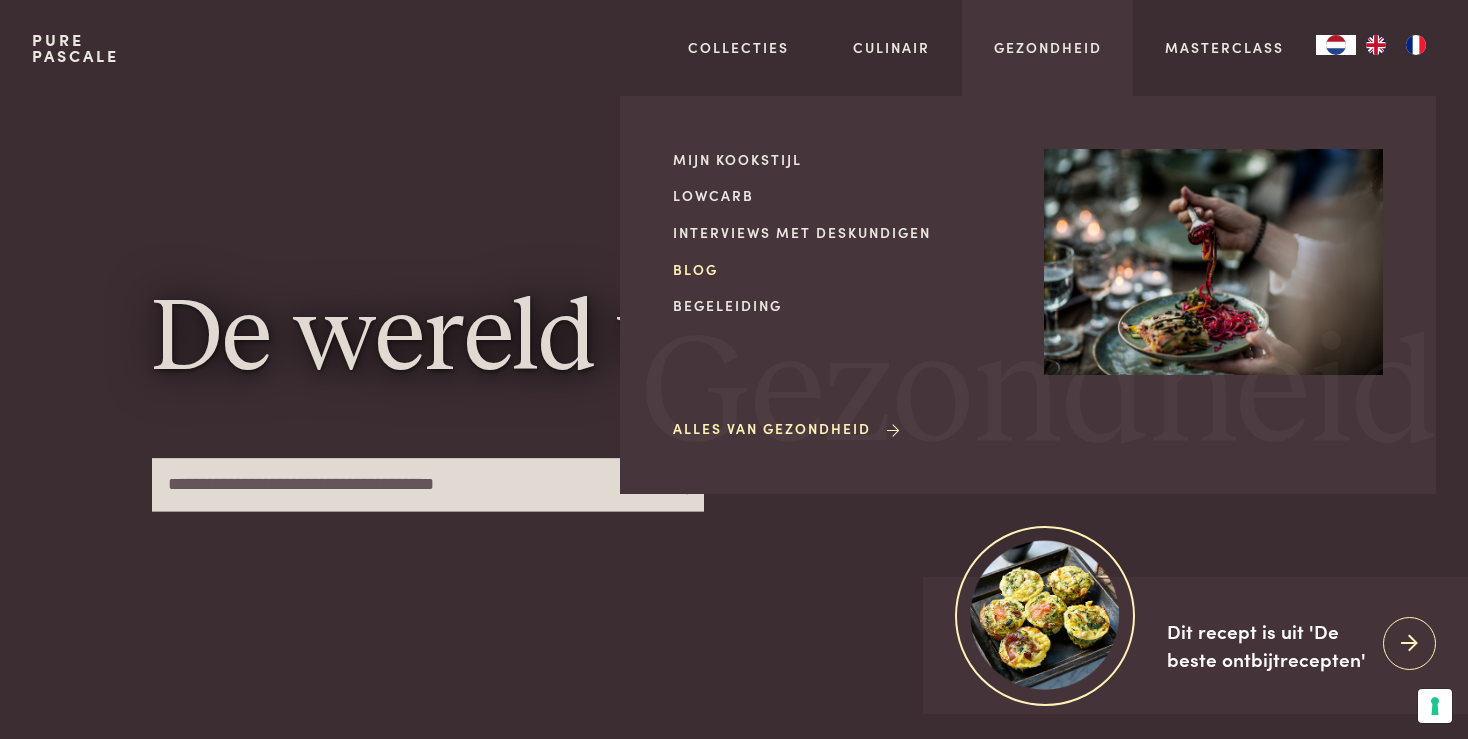 click on "Blog" at bounding box center (842, 269) 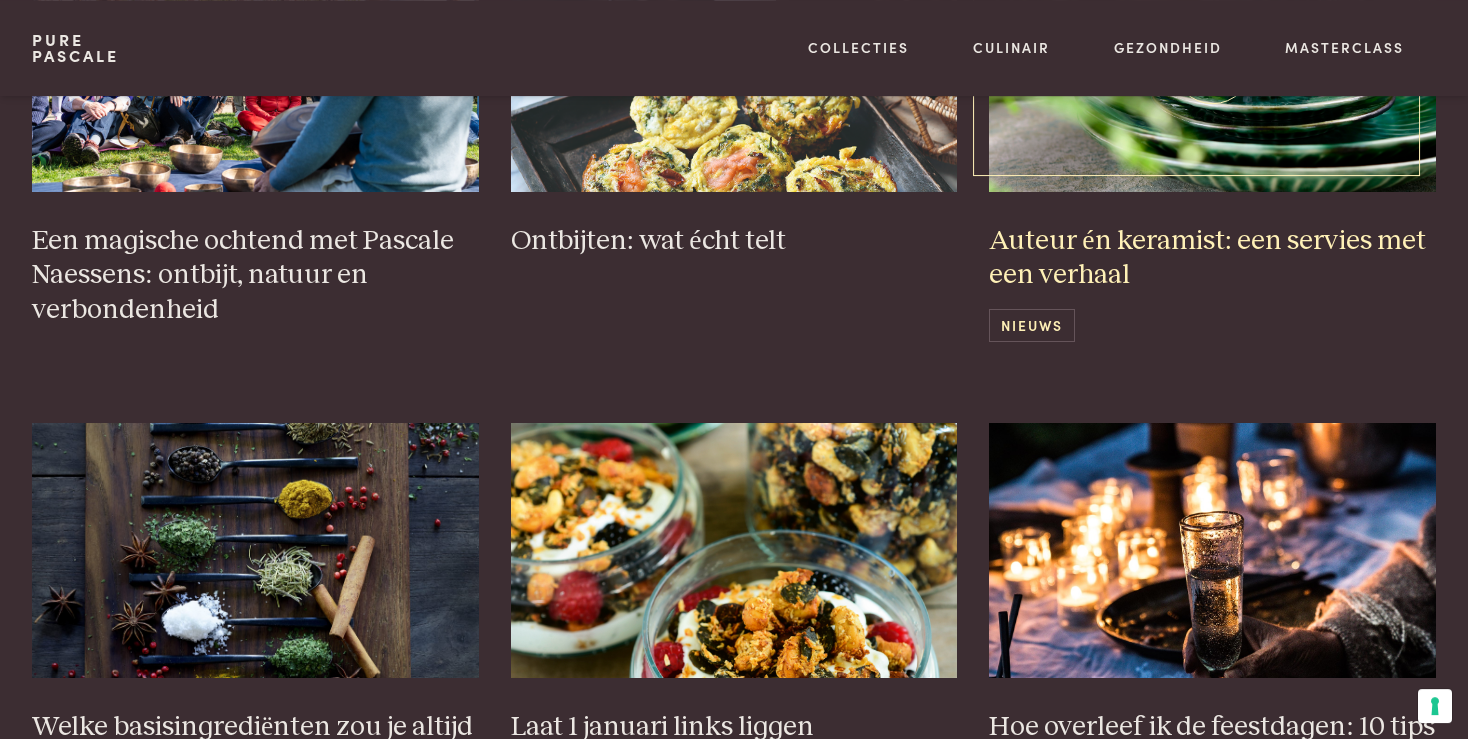scroll, scrollTop: 618, scrollLeft: 0, axis: vertical 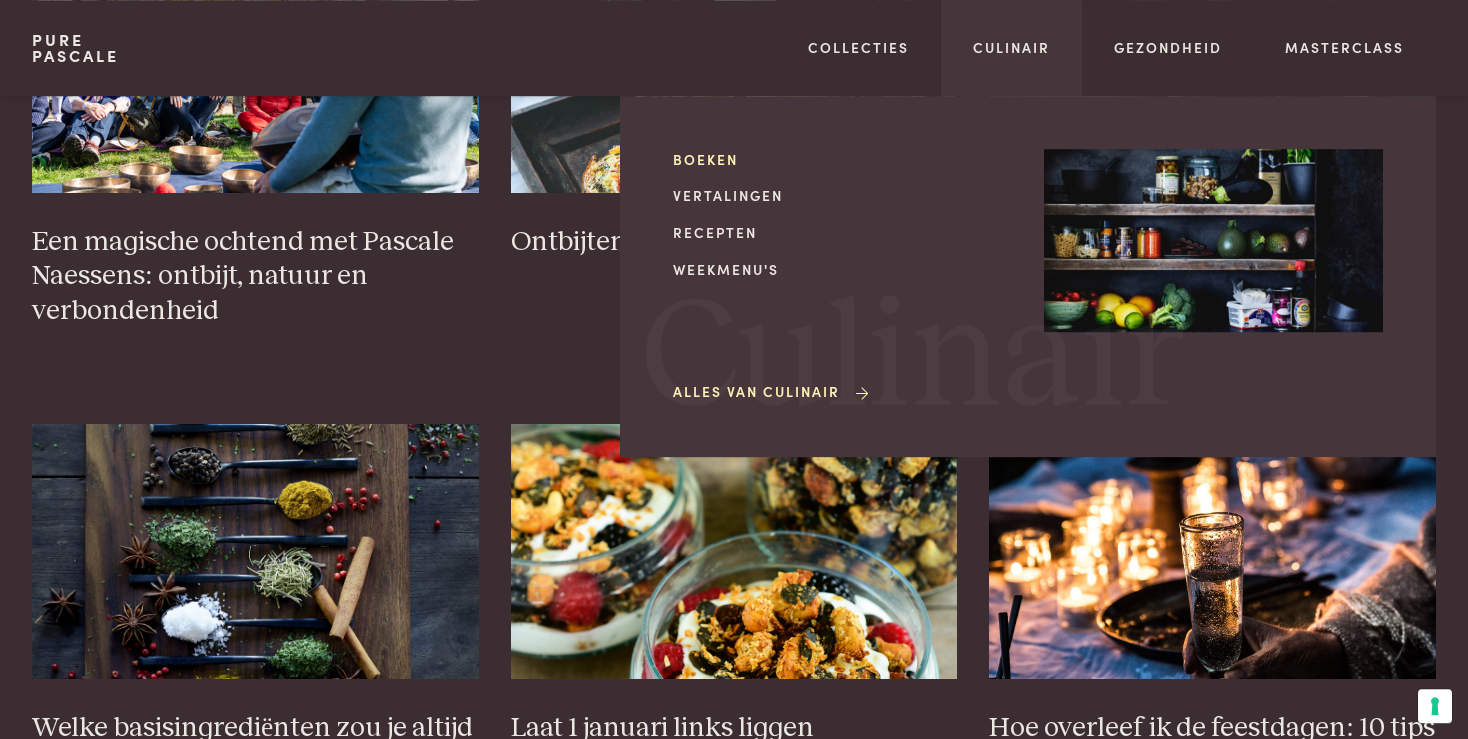 click on "Boeken" at bounding box center (842, 159) 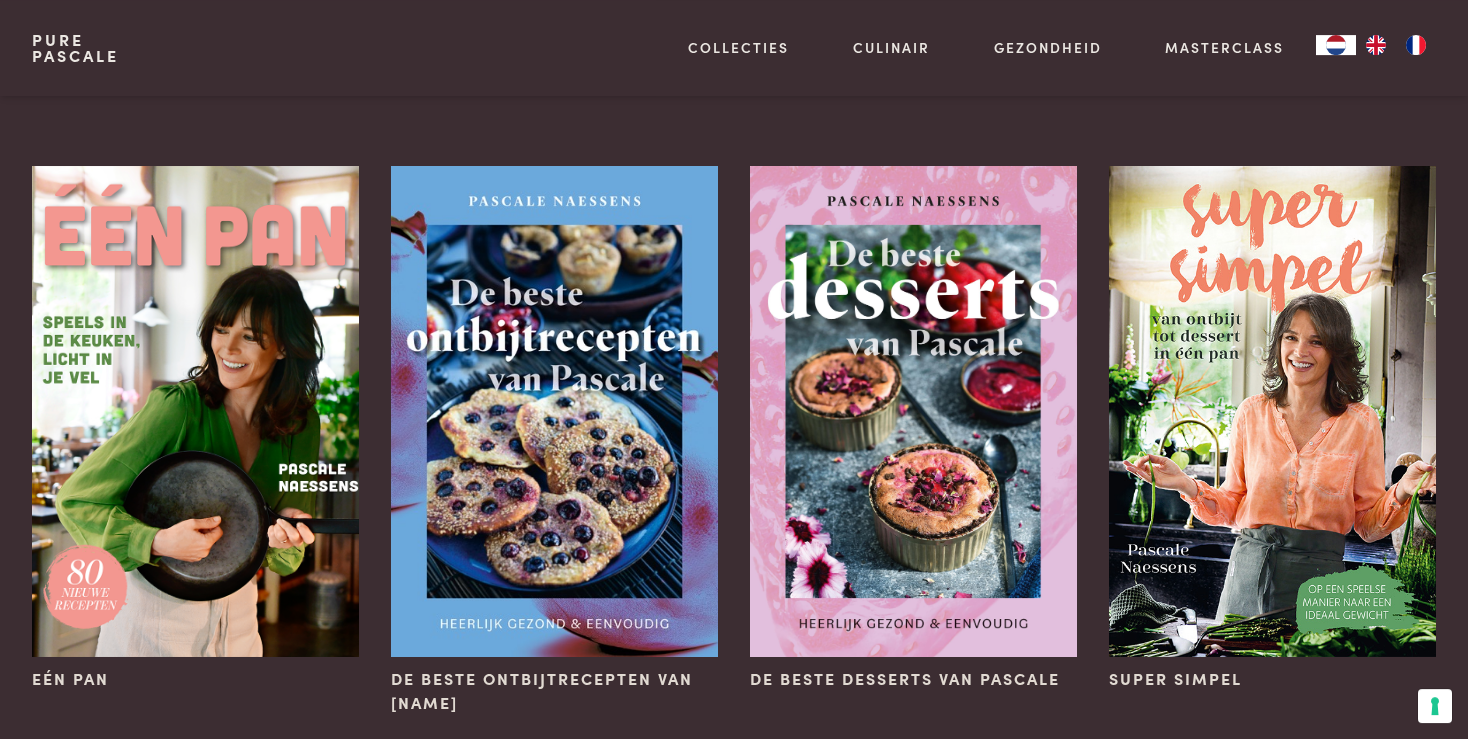 scroll, scrollTop: 101, scrollLeft: 0, axis: vertical 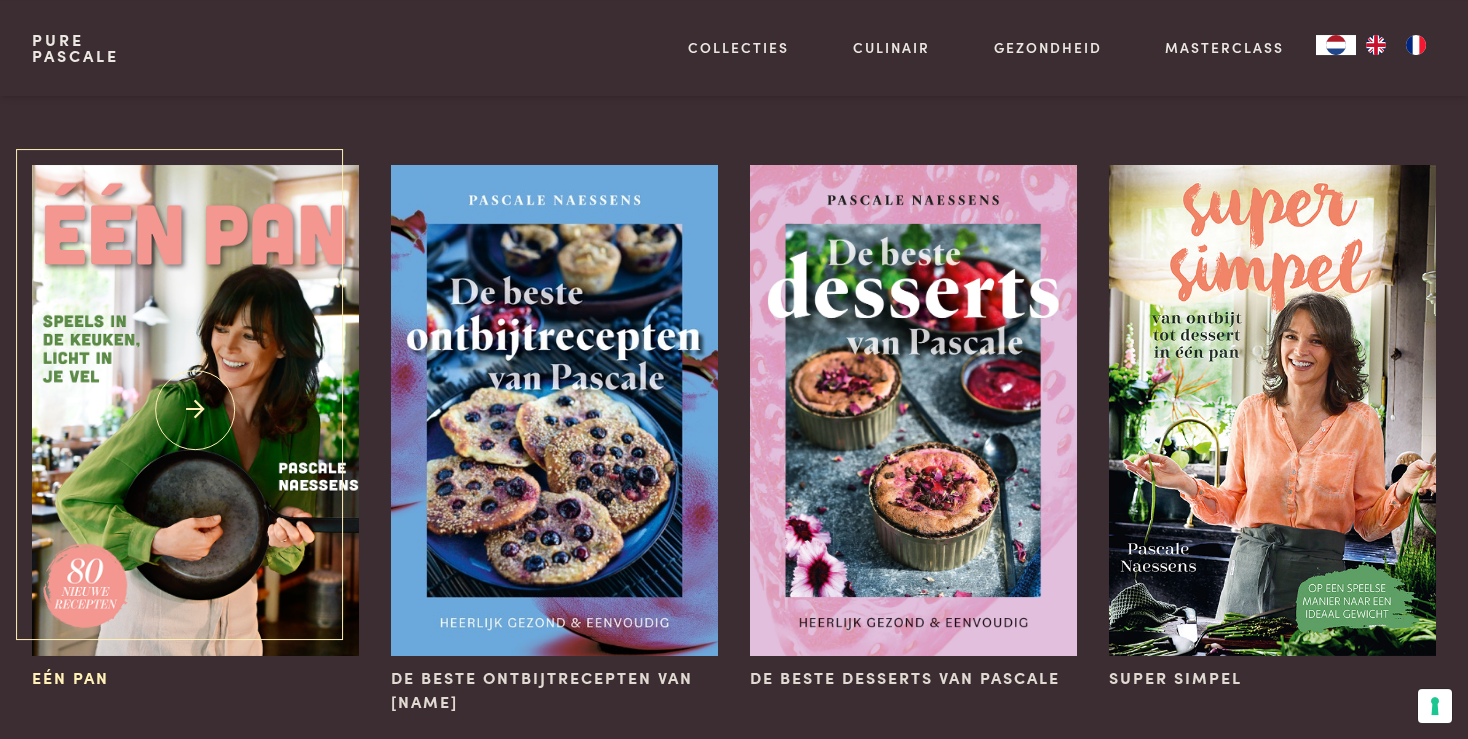 click at bounding box center (195, 410) 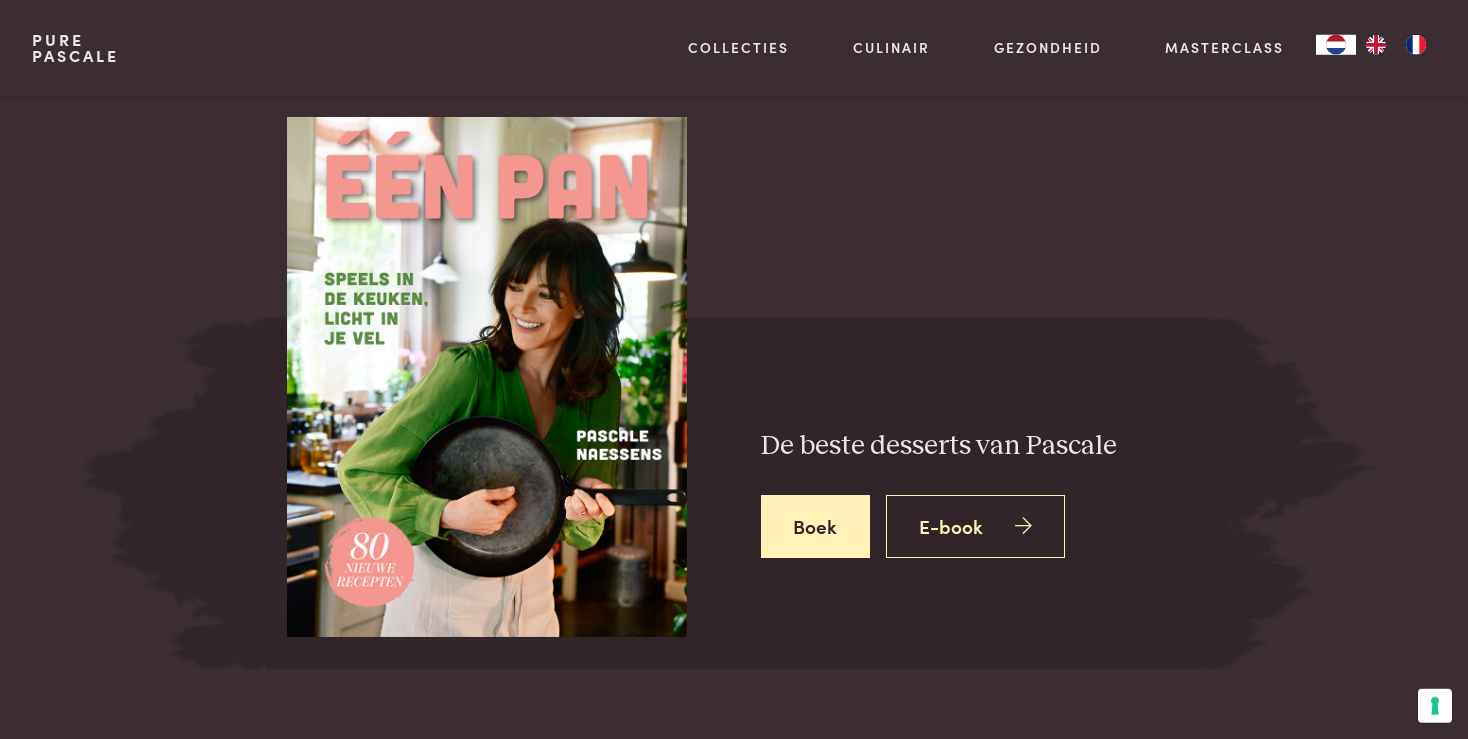 scroll, scrollTop: 2356, scrollLeft: 0, axis: vertical 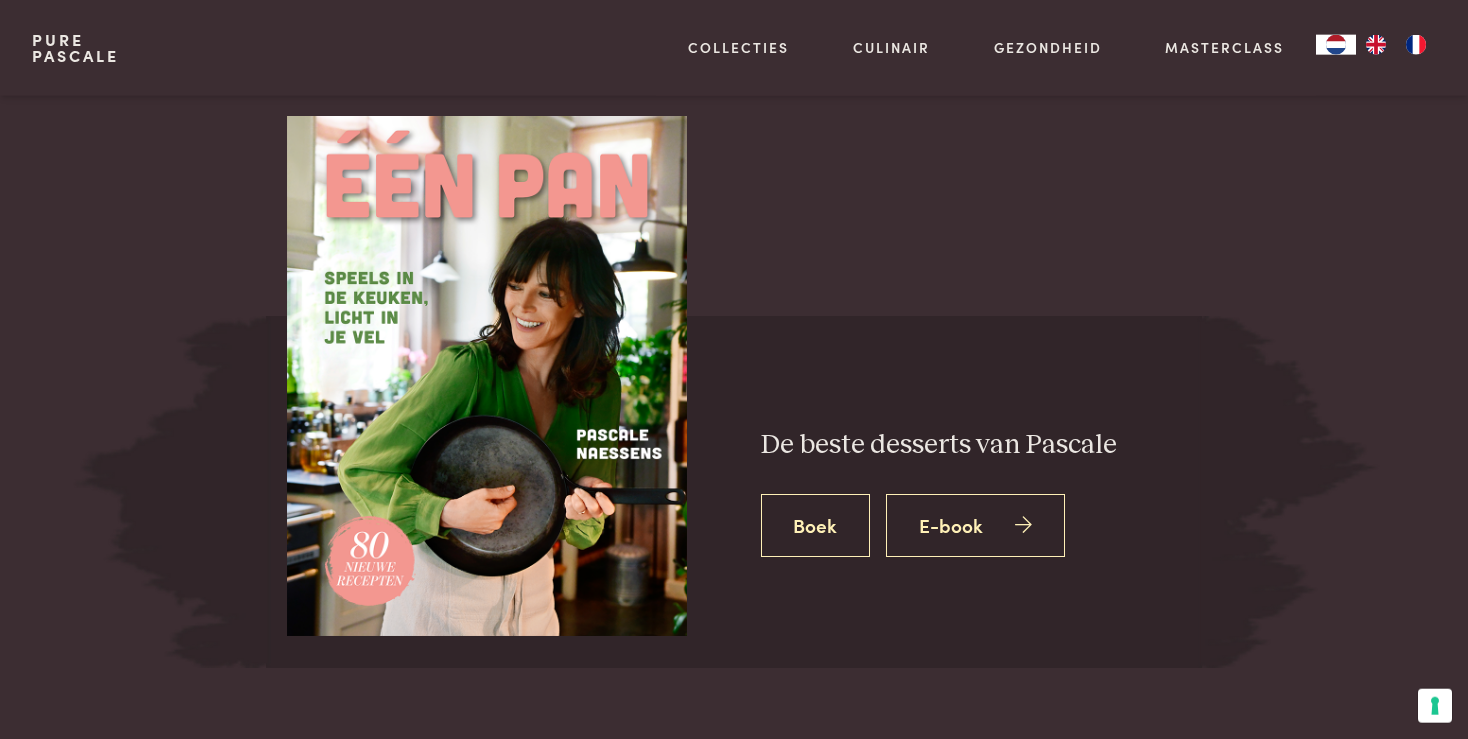 click on "Boek" at bounding box center [816, 525] 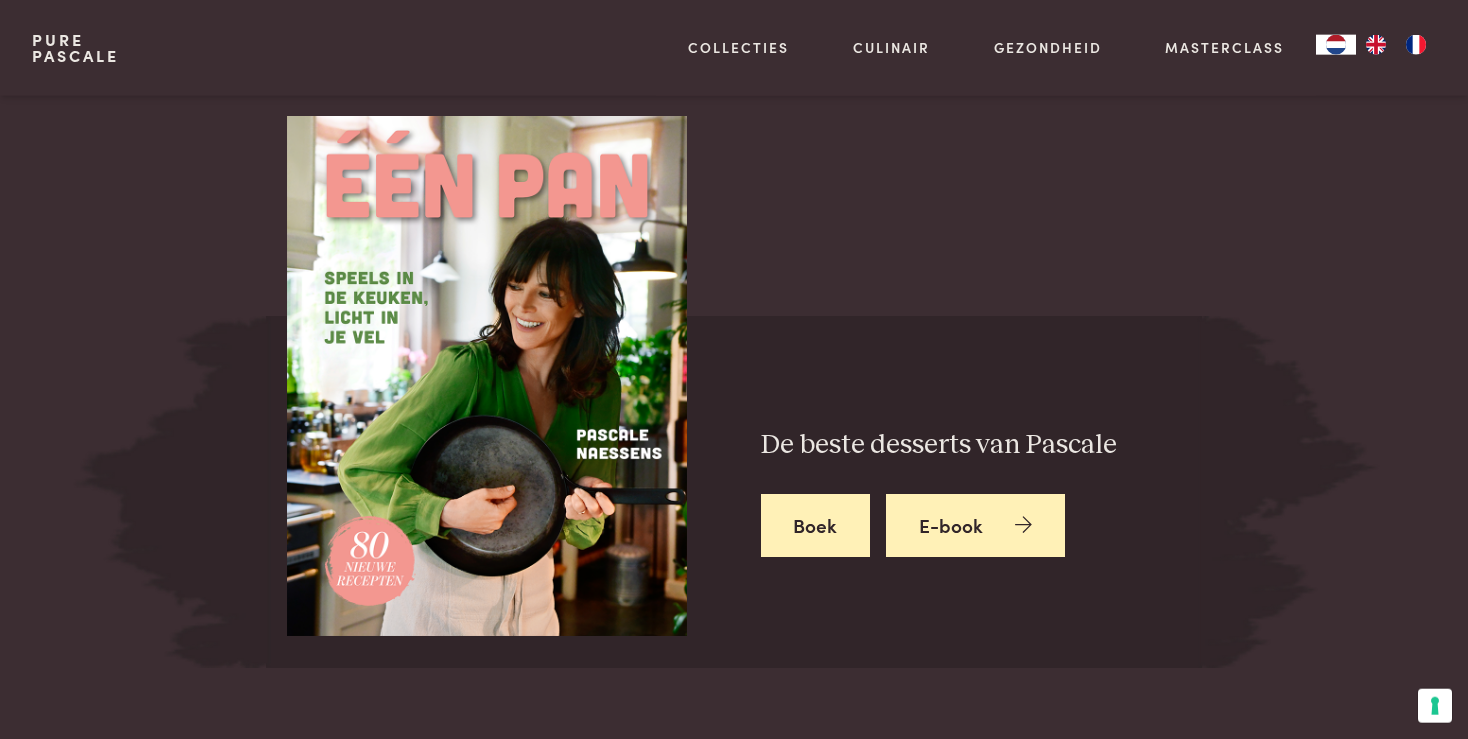 click on "E-book" at bounding box center (975, 525) 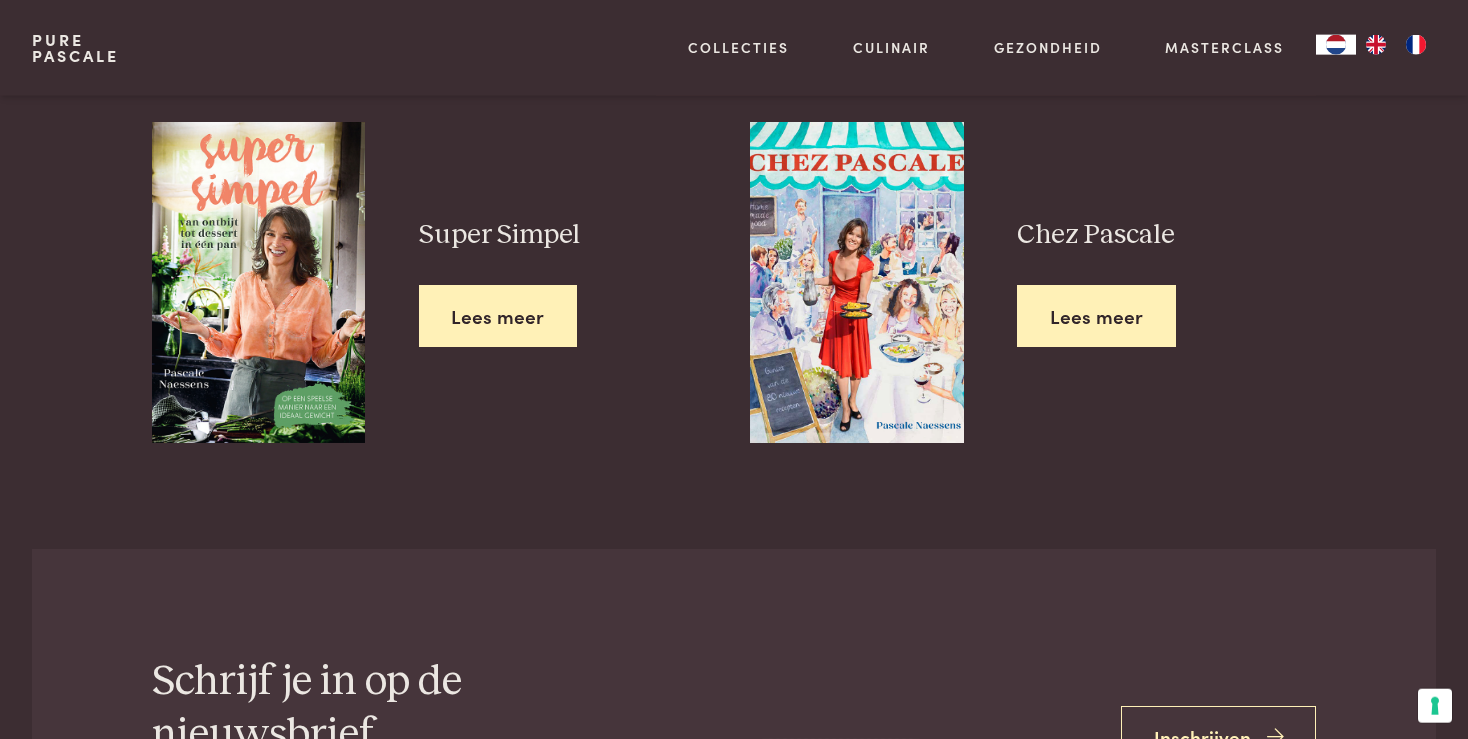 scroll, scrollTop: 3146, scrollLeft: 0, axis: vertical 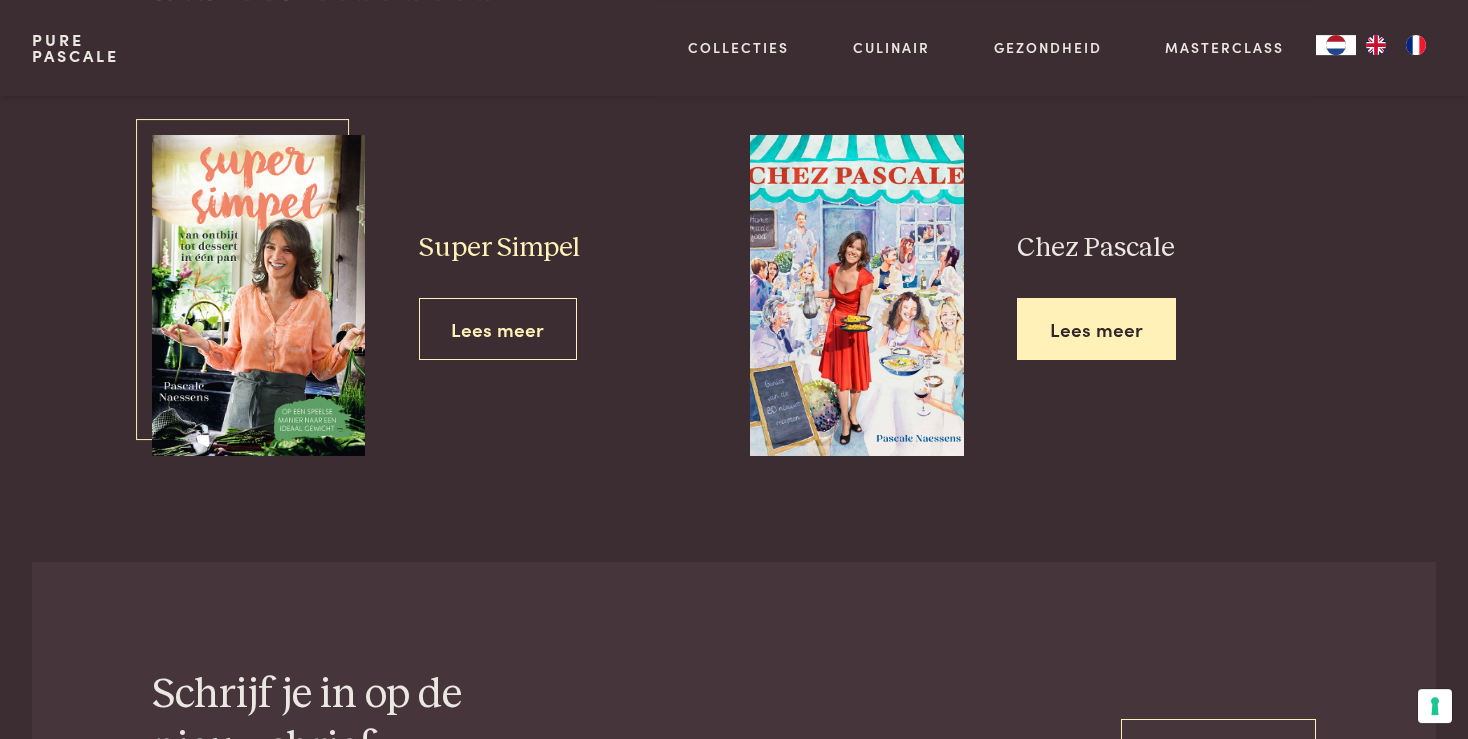 click on "Lees meer" at bounding box center (498, 329) 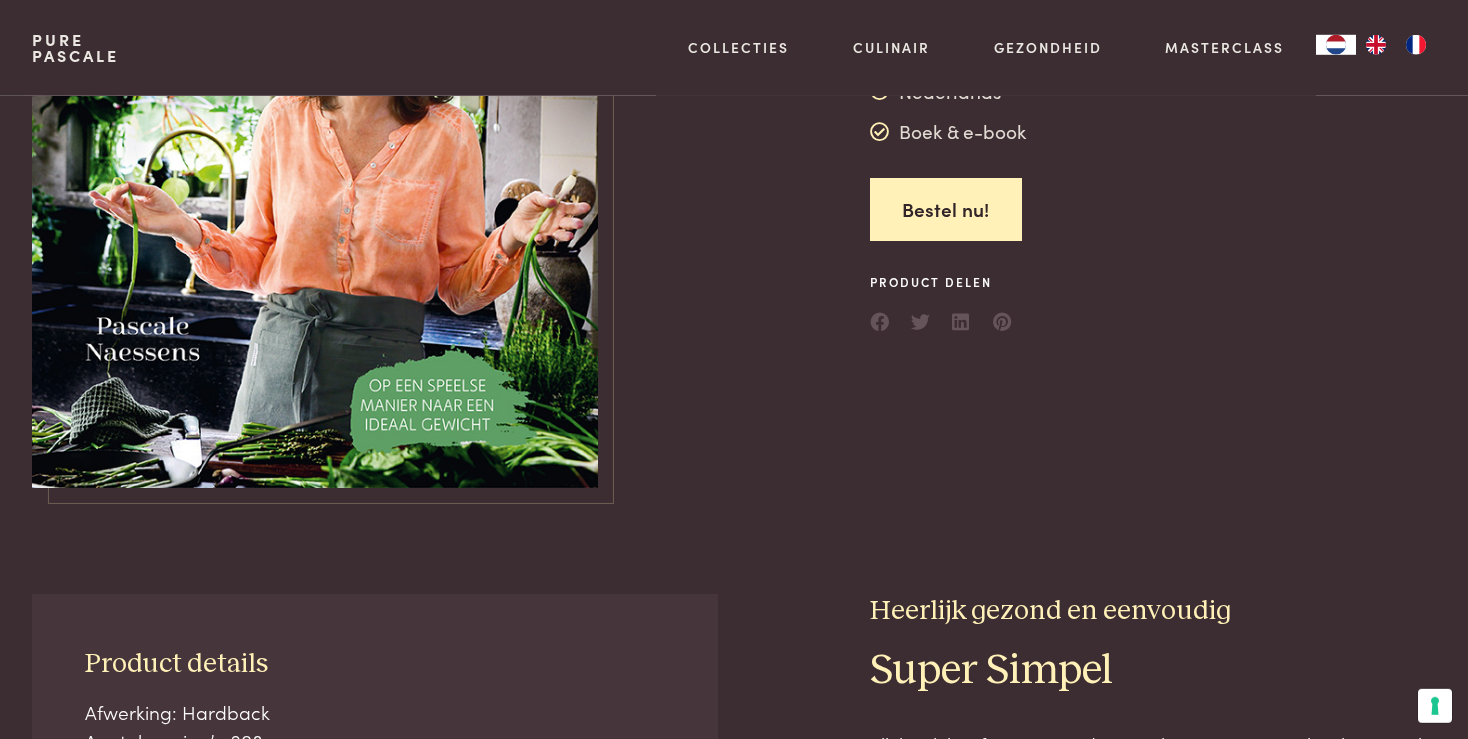 scroll, scrollTop: 0, scrollLeft: 0, axis: both 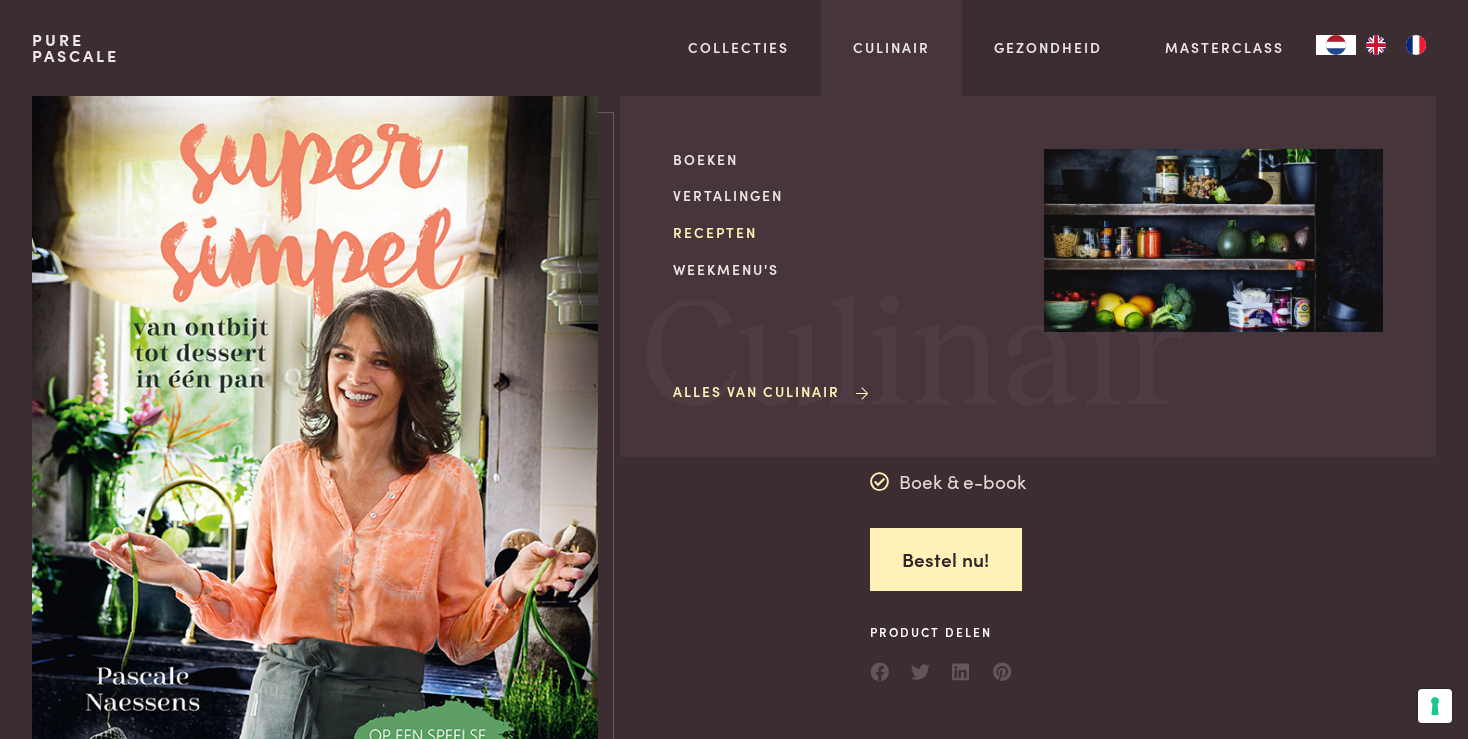 click on "Recepten" at bounding box center [842, 232] 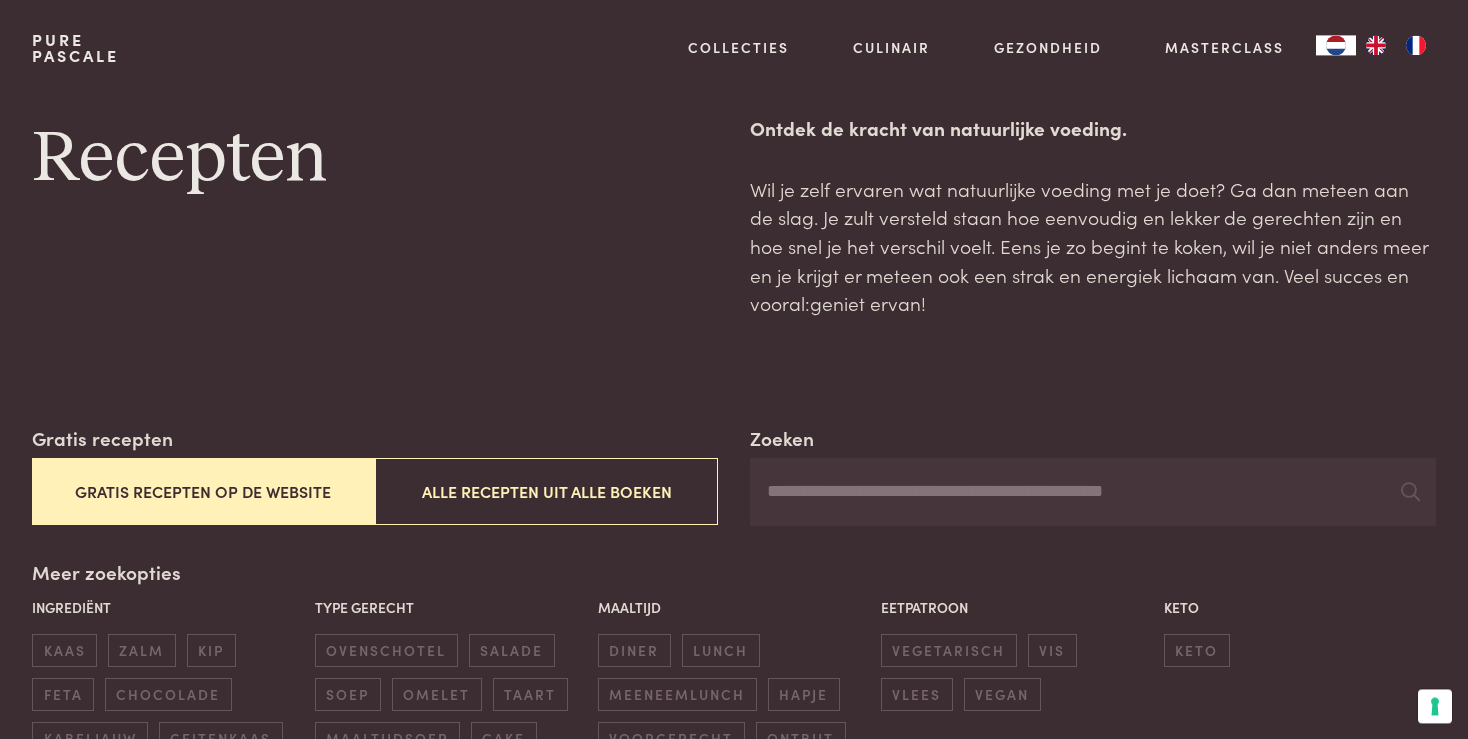 scroll, scrollTop: 42, scrollLeft: 0, axis: vertical 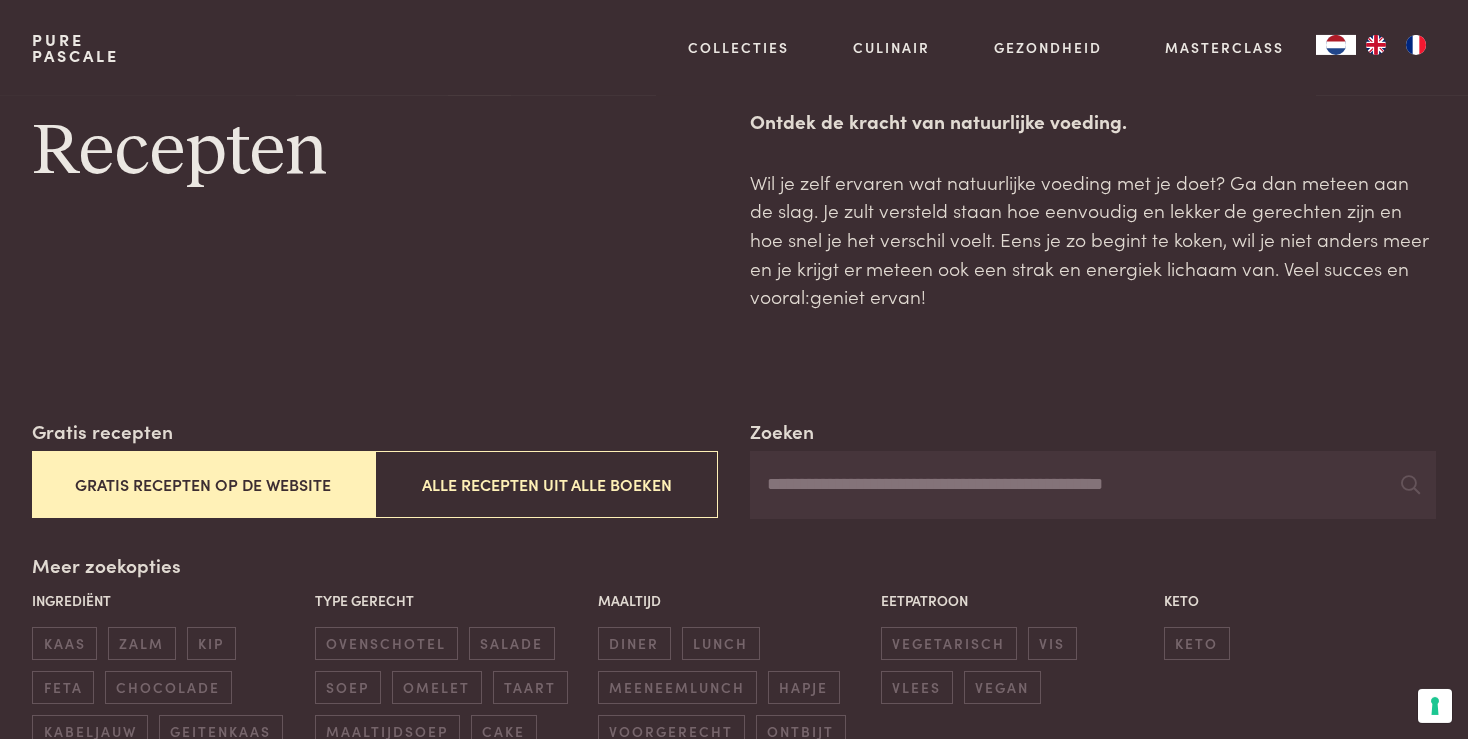 click on "Gratis recepten op de website" at bounding box center (203, 484) 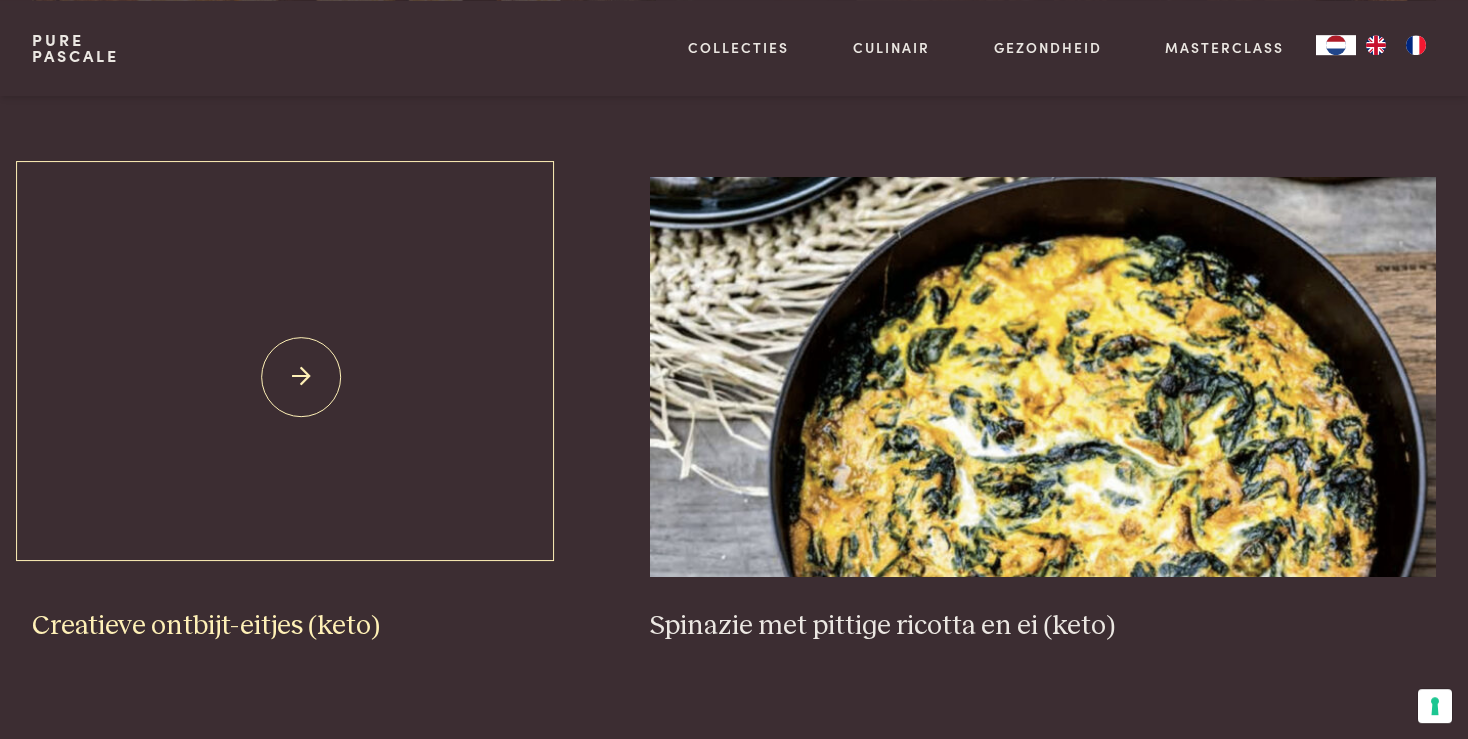 scroll, scrollTop: 1343, scrollLeft: 0, axis: vertical 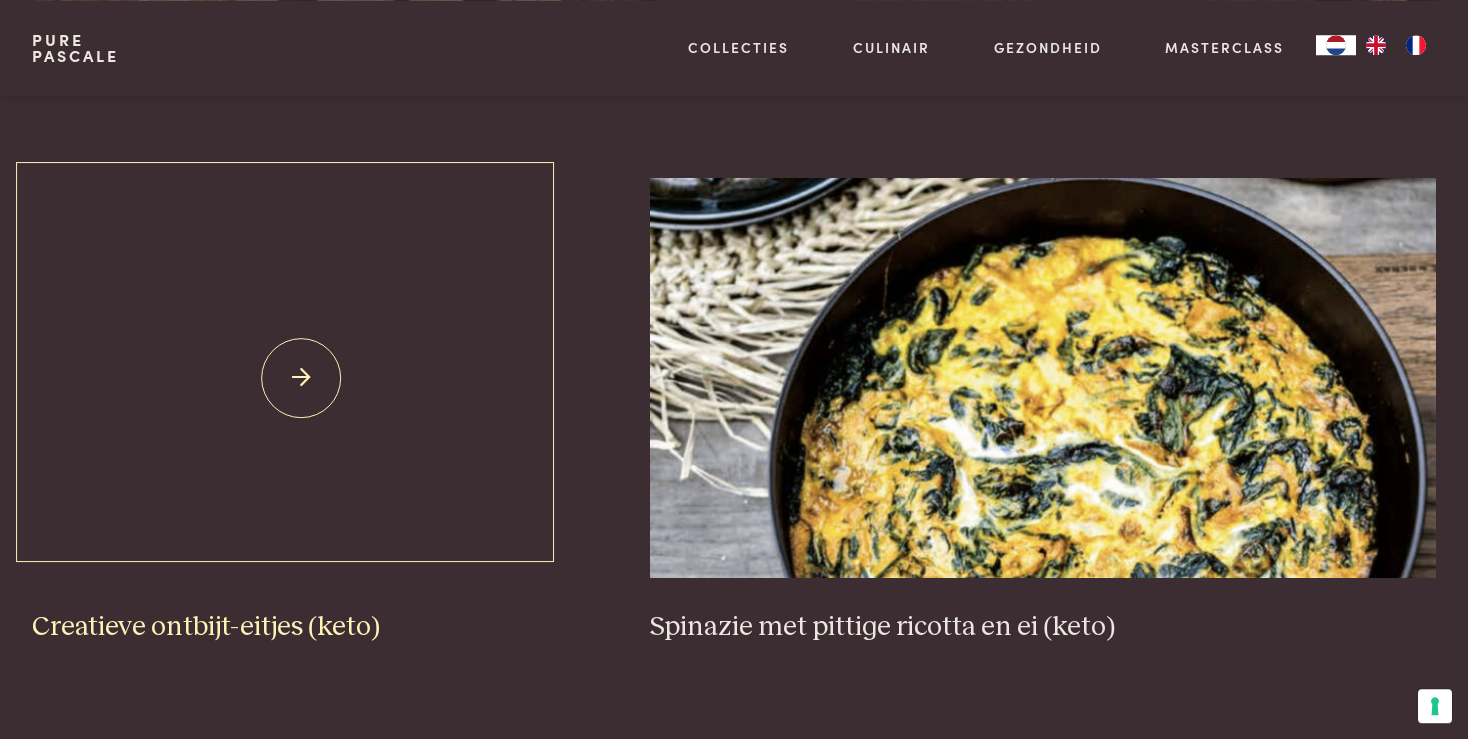 click at bounding box center [301, 378] 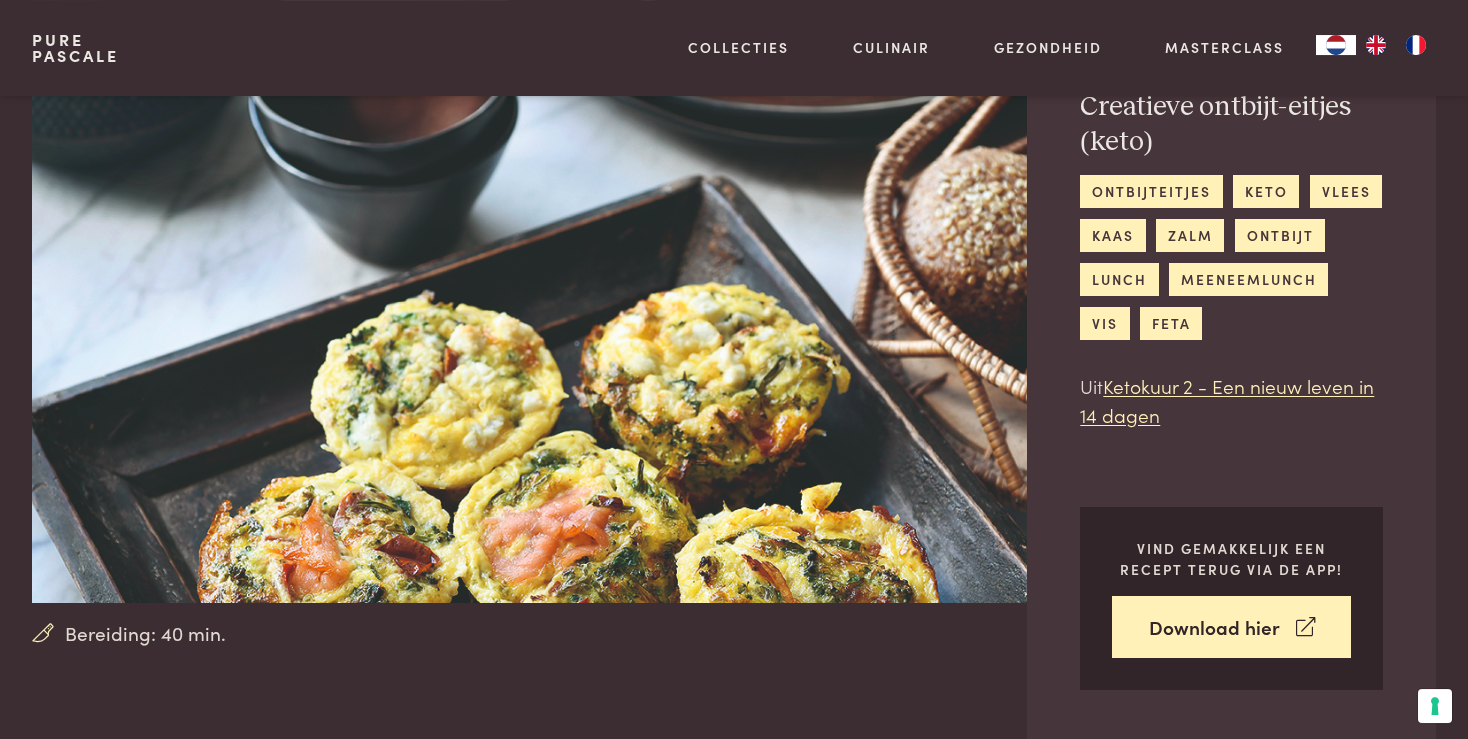 scroll, scrollTop: 121, scrollLeft: 0, axis: vertical 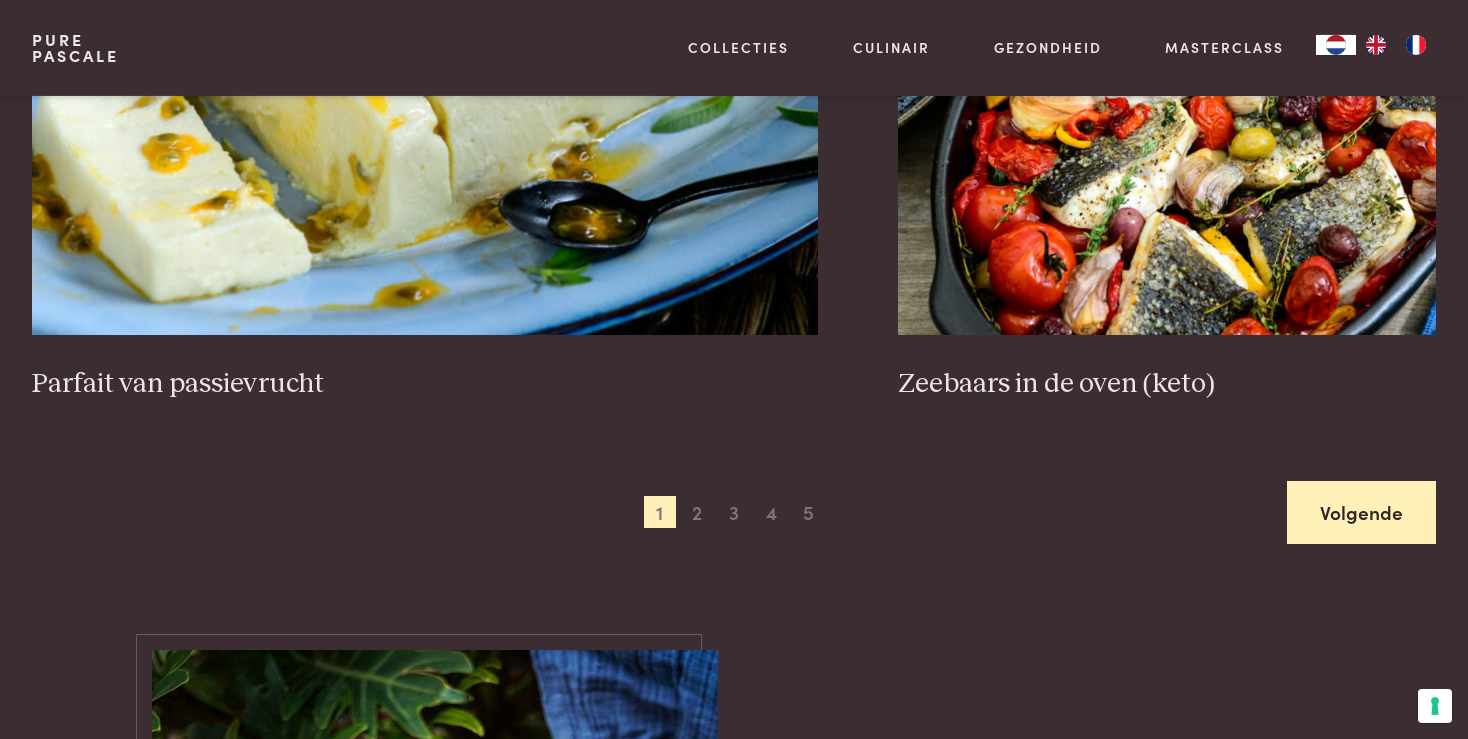 click on "Volgende" at bounding box center (1361, 512) 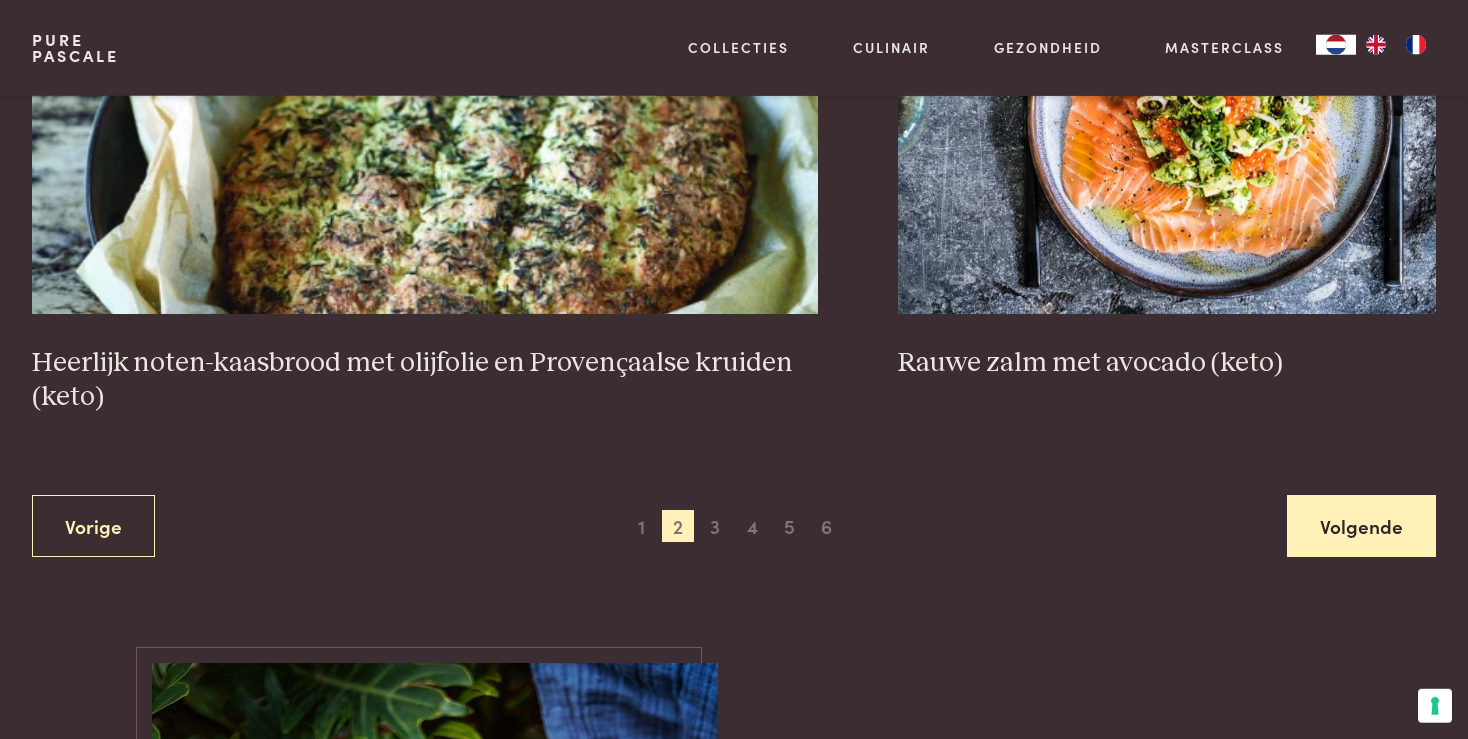 scroll, scrollTop: 3828, scrollLeft: 0, axis: vertical 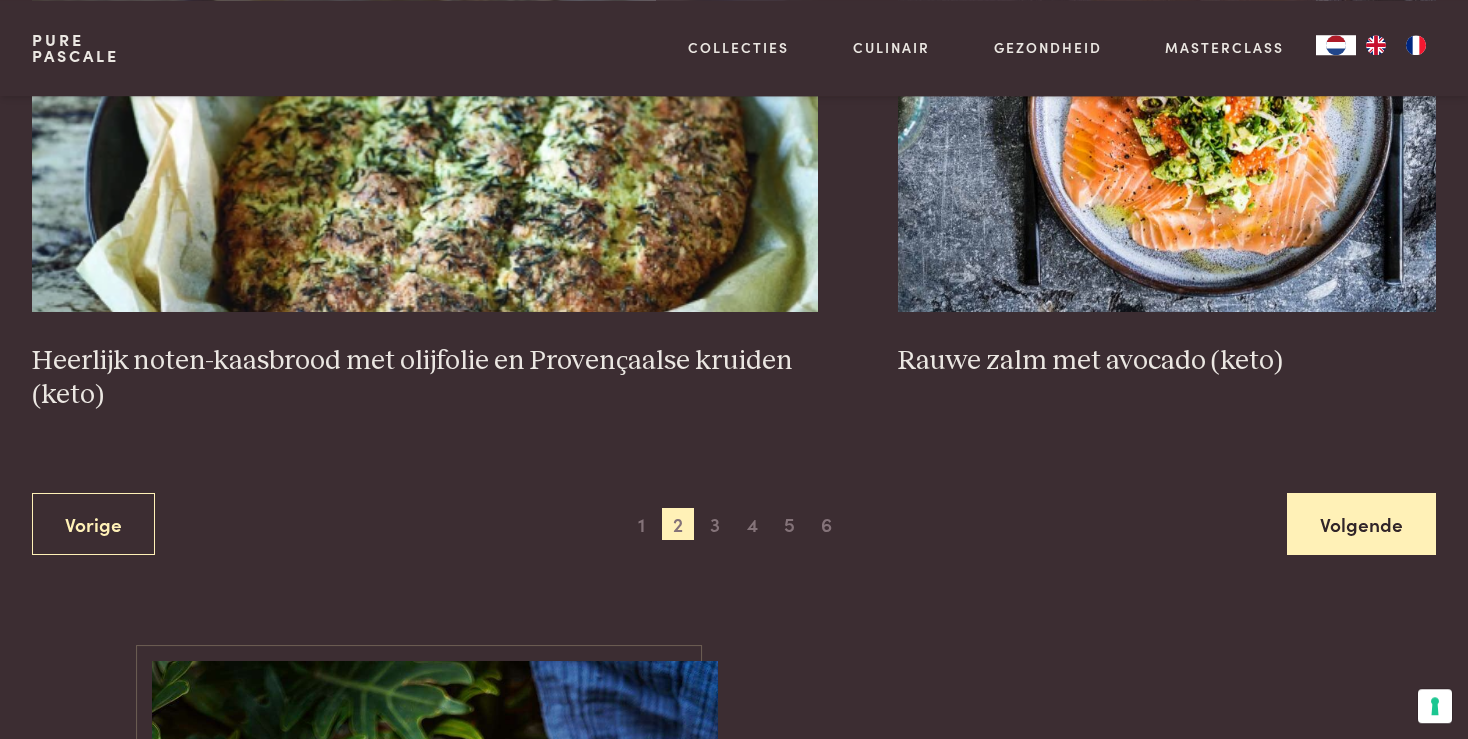 click on "Volgende" at bounding box center (1361, 524) 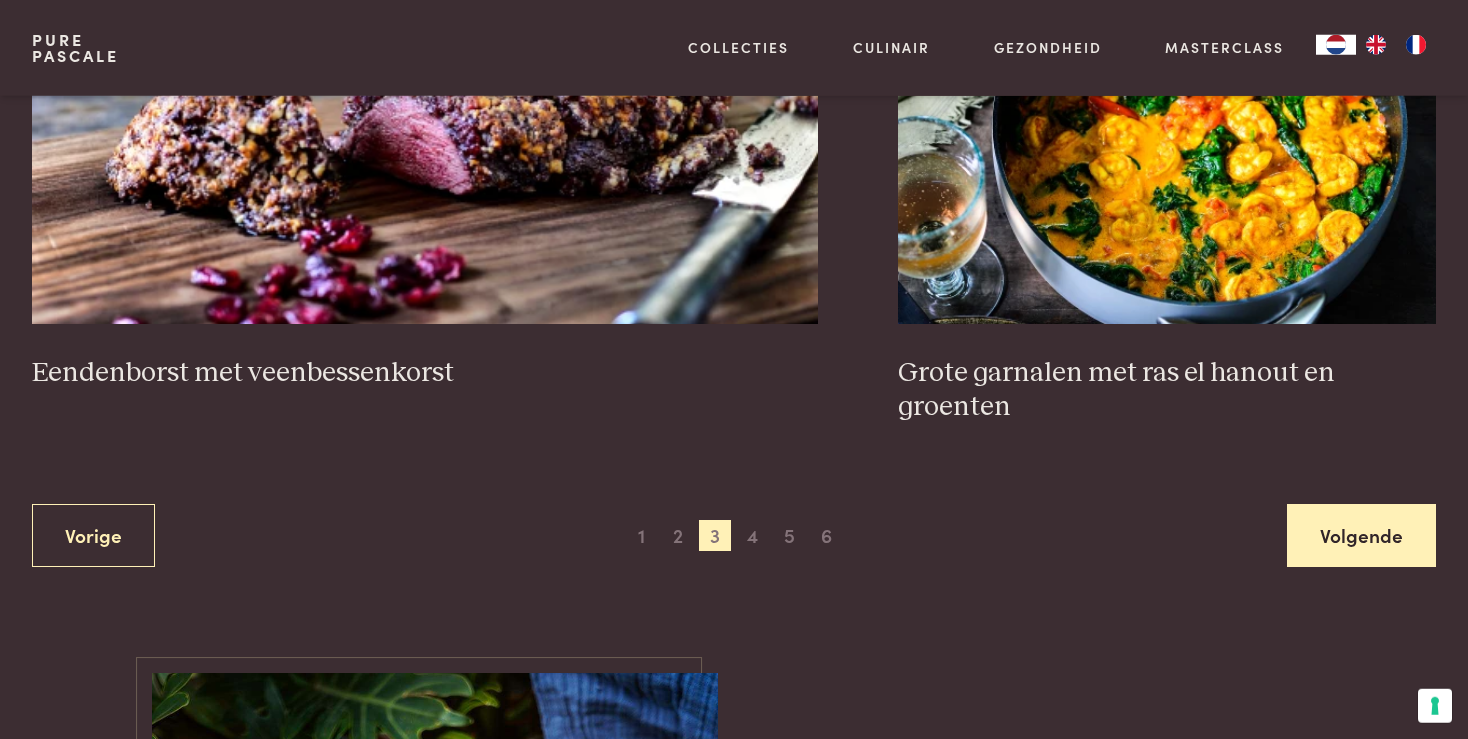 scroll, scrollTop: 3922, scrollLeft: 0, axis: vertical 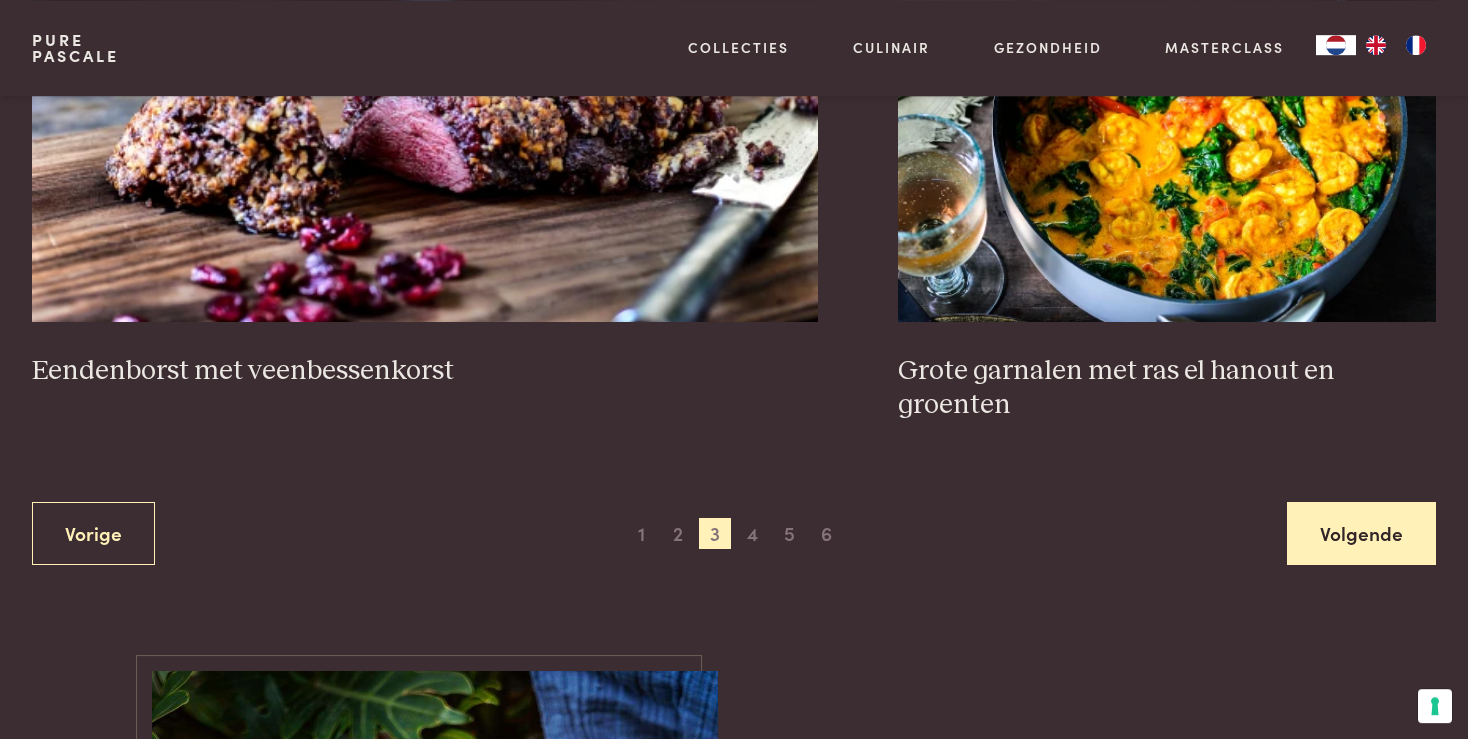 click on "Volgende" at bounding box center [1361, 533] 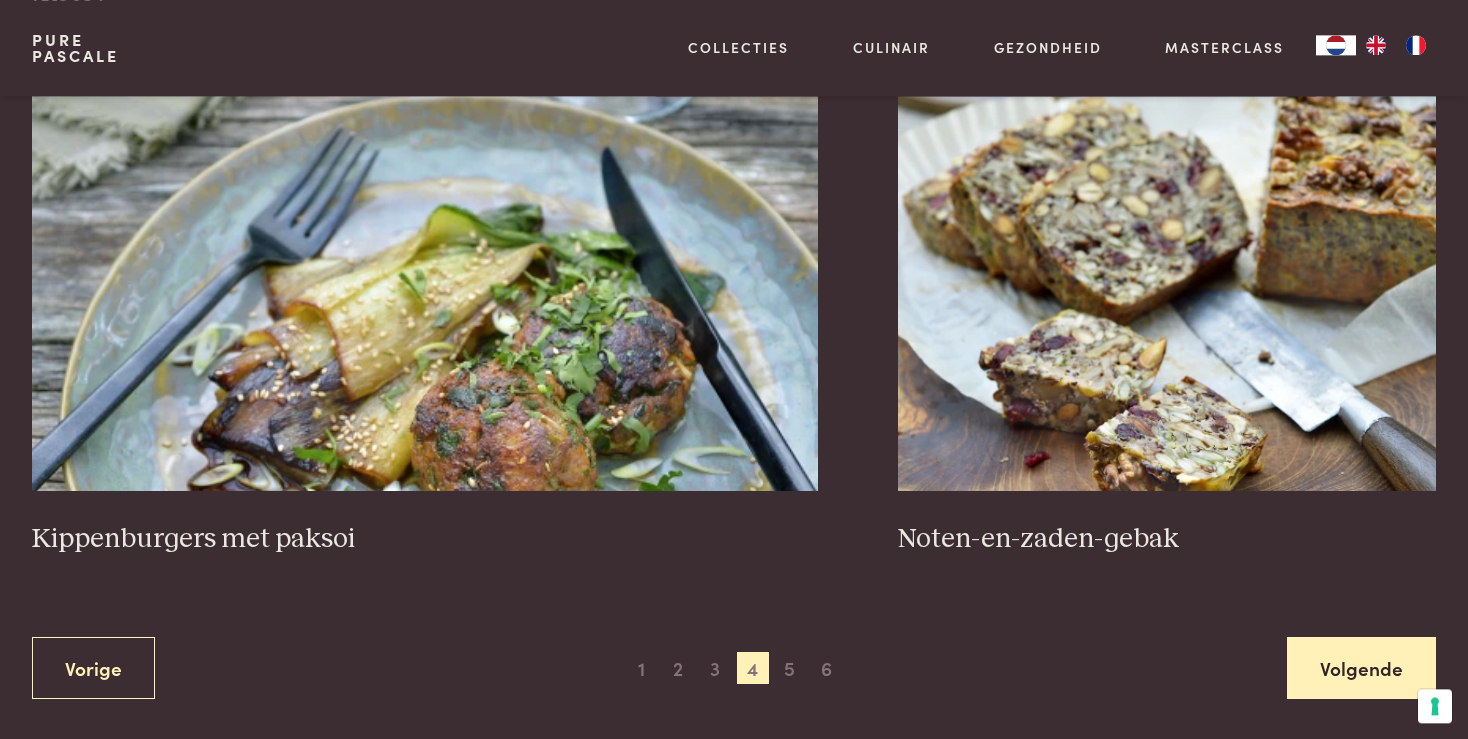 scroll, scrollTop: 3685, scrollLeft: 0, axis: vertical 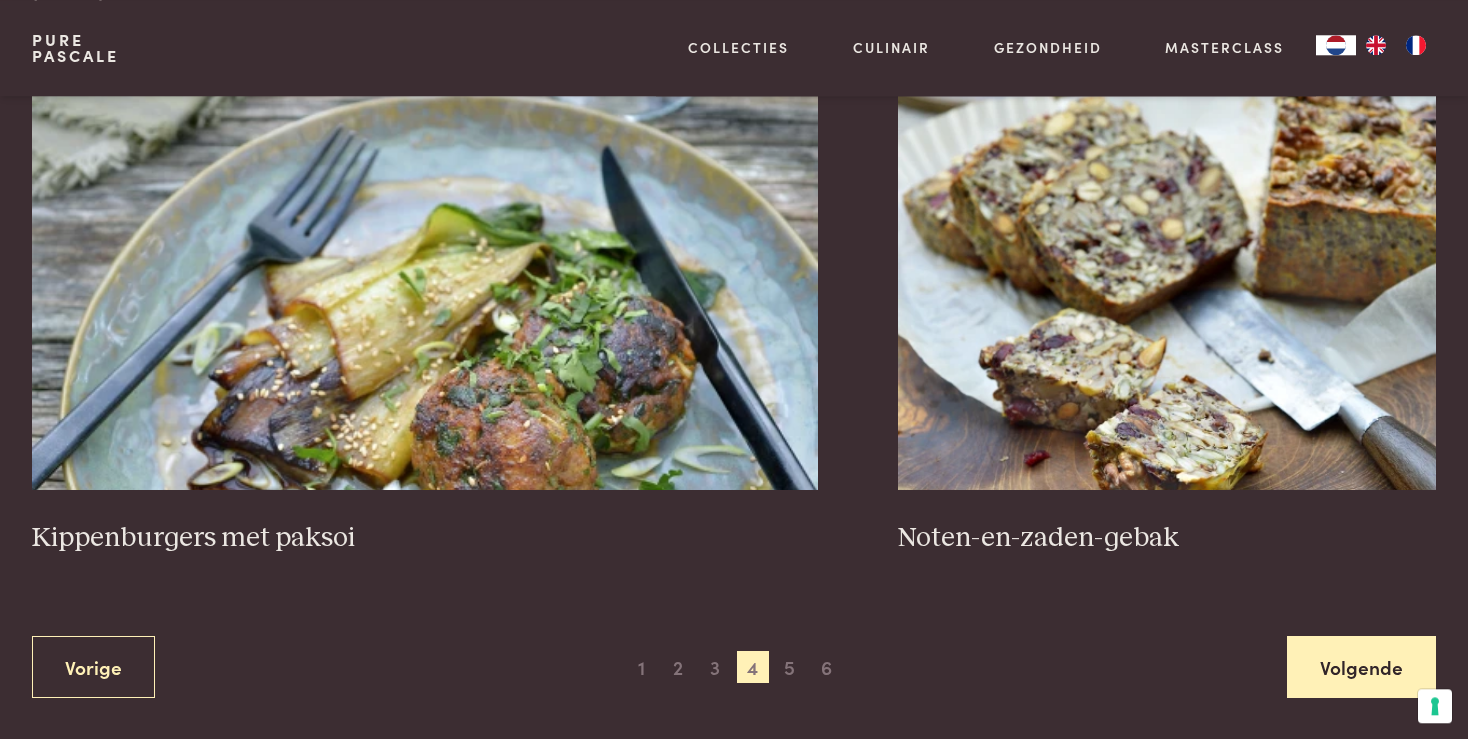 click on "Volgende" at bounding box center [1361, 667] 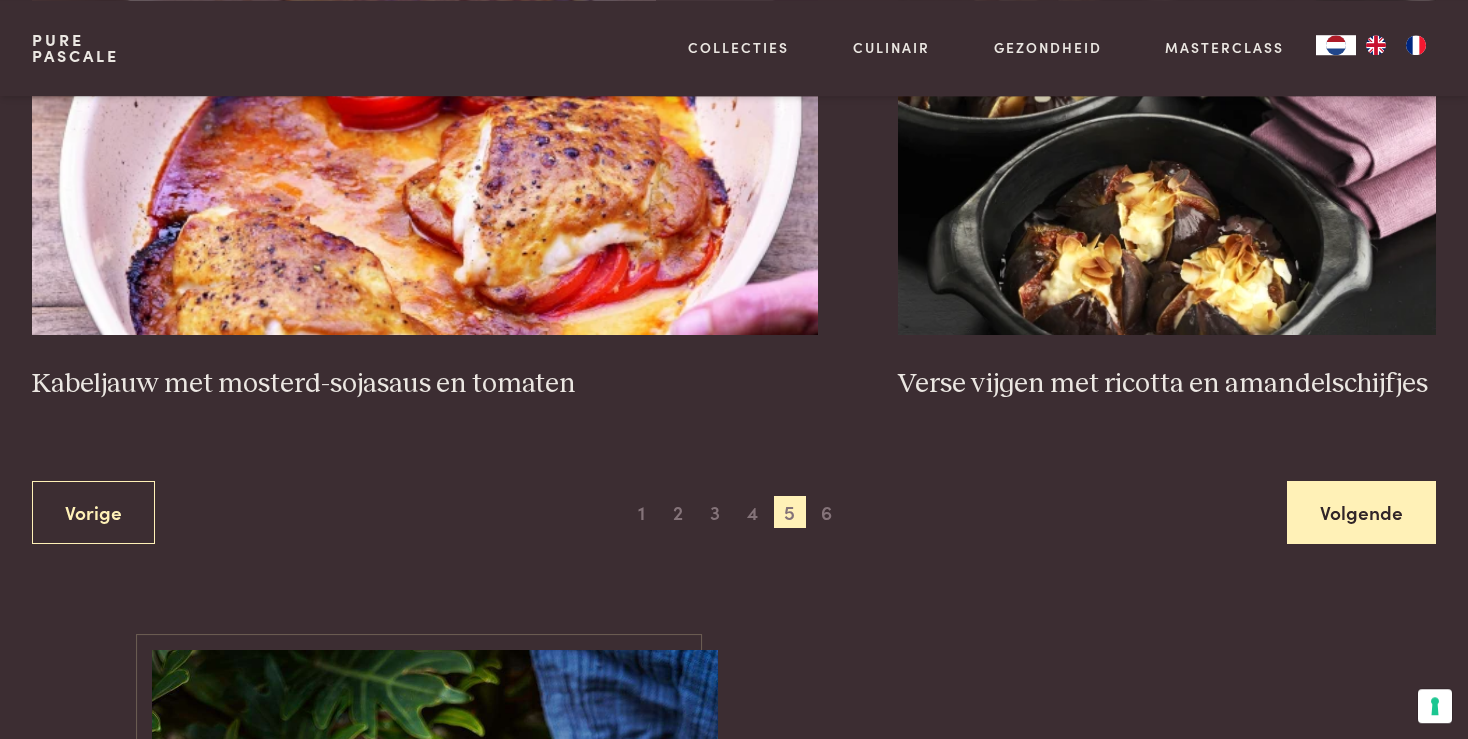 scroll, scrollTop: 3805, scrollLeft: 0, axis: vertical 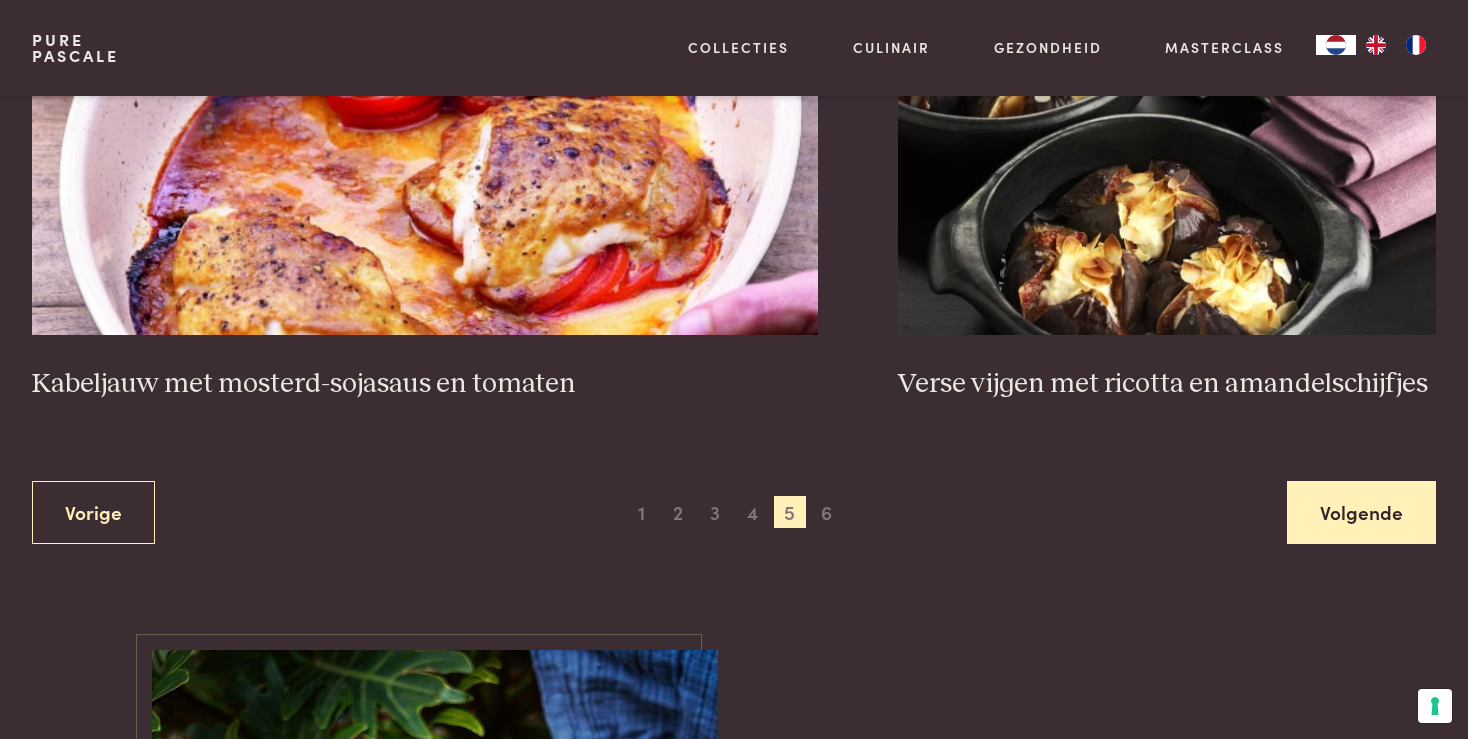 click on "Volgende" at bounding box center (1361, 512) 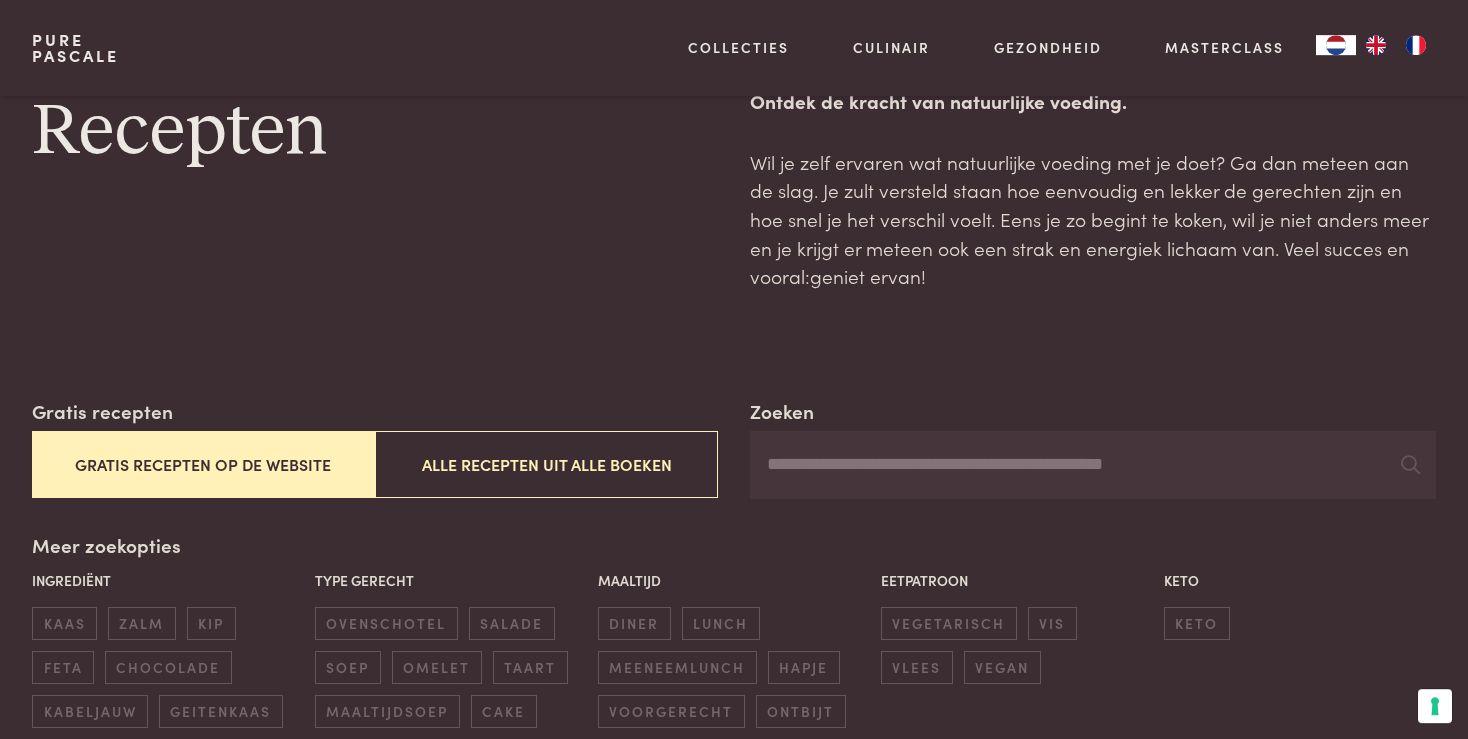 scroll, scrollTop: 0, scrollLeft: 0, axis: both 